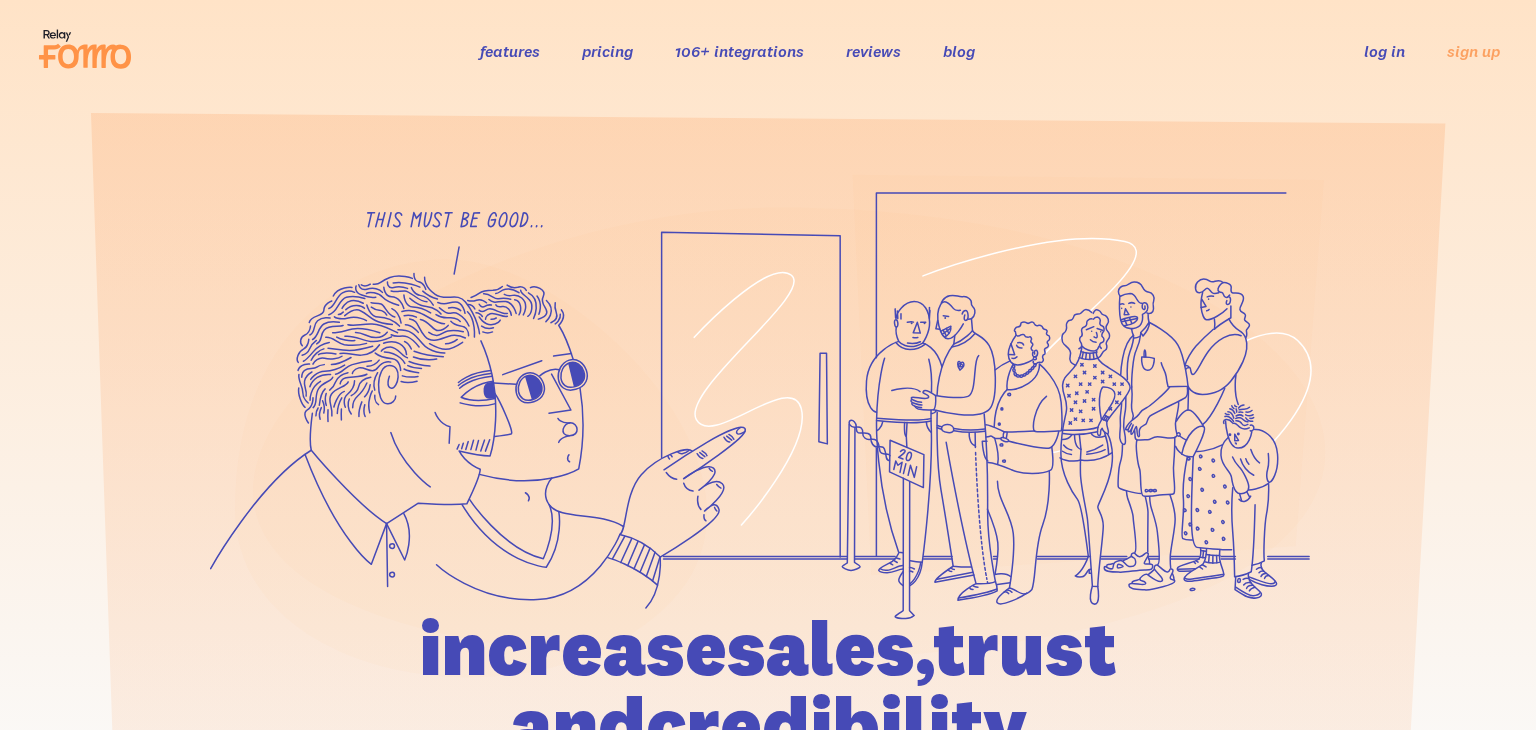 scroll, scrollTop: 0, scrollLeft: 0, axis: both 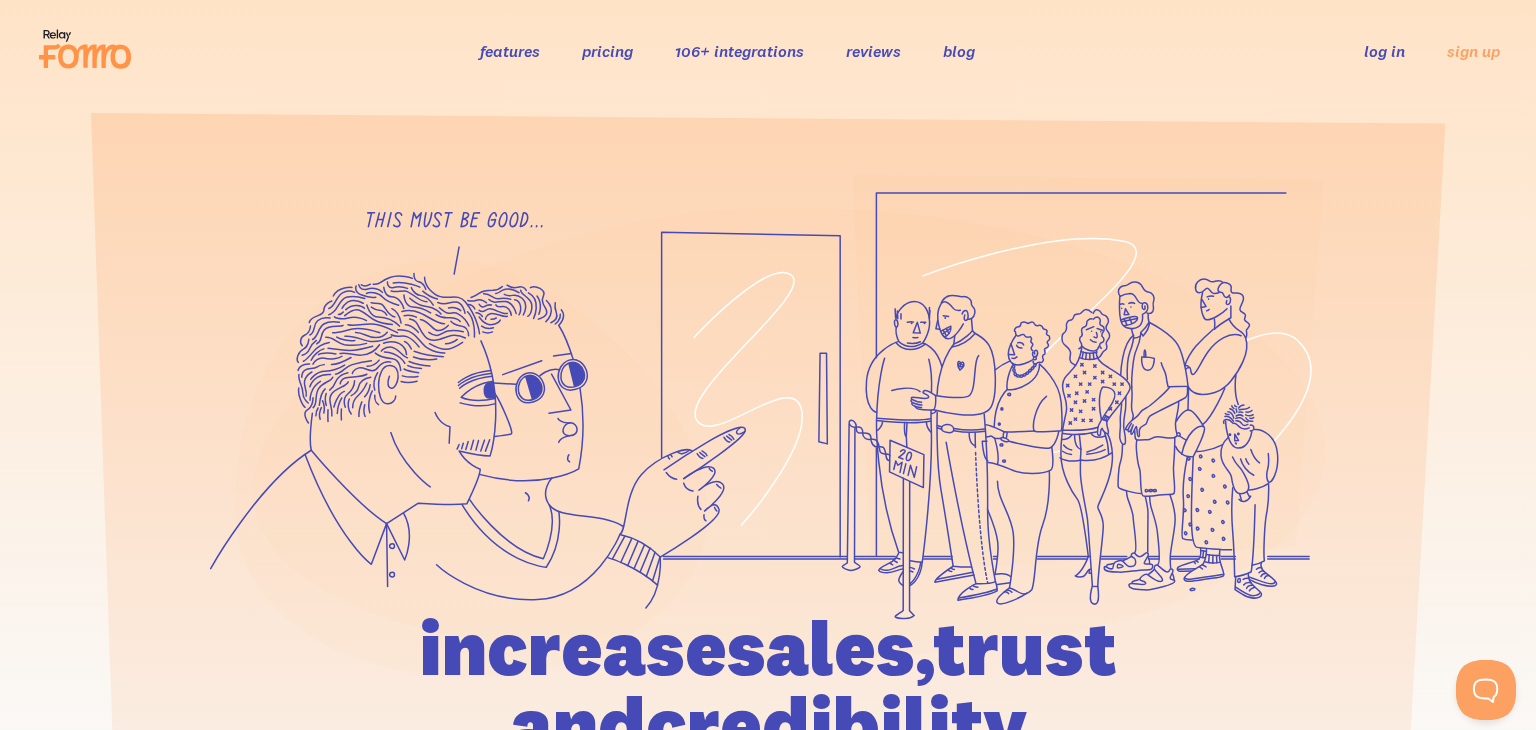 click on "features
pricing
106+ integrations
reviews
blog
log in
sign up
log in
sign up" at bounding box center [768, 51] 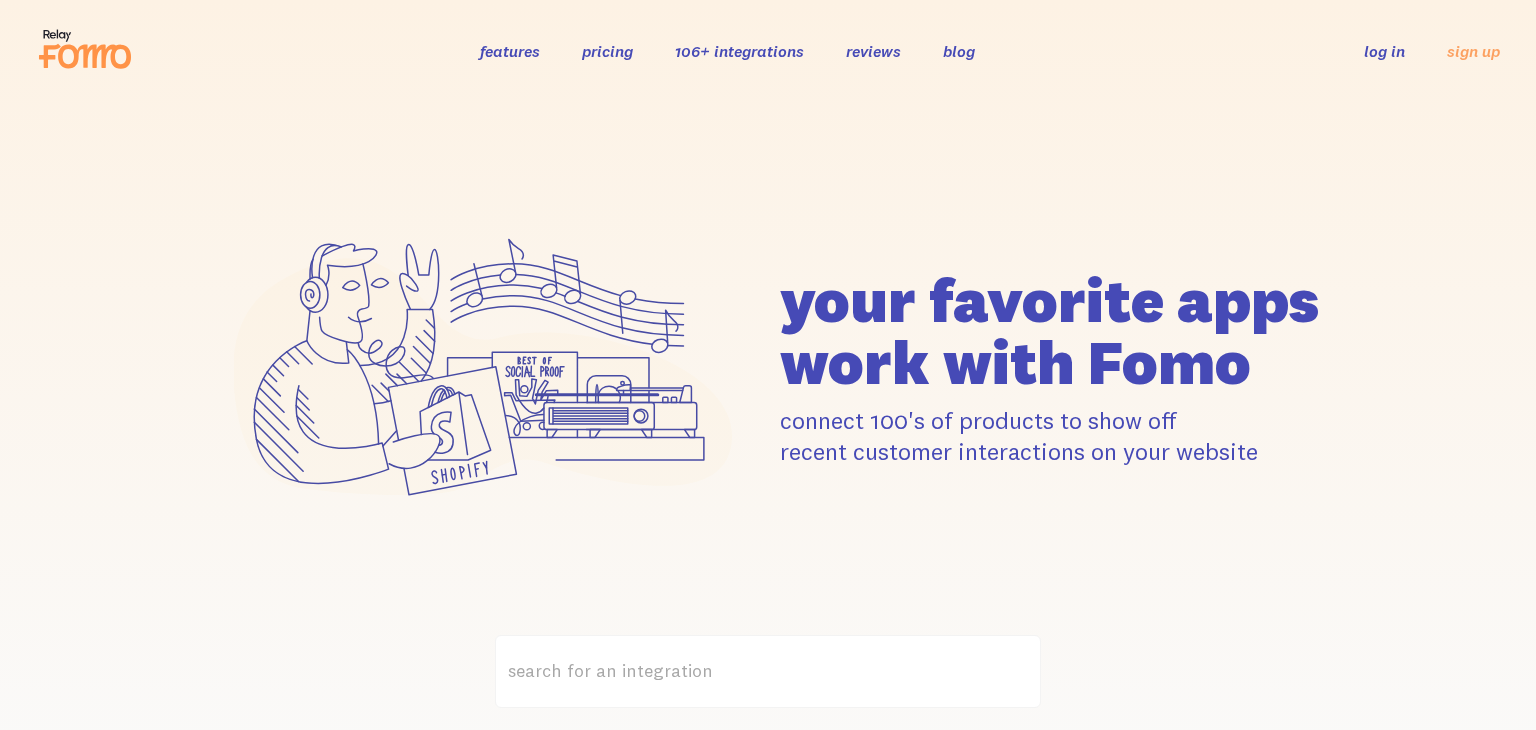 scroll, scrollTop: 0, scrollLeft: 0, axis: both 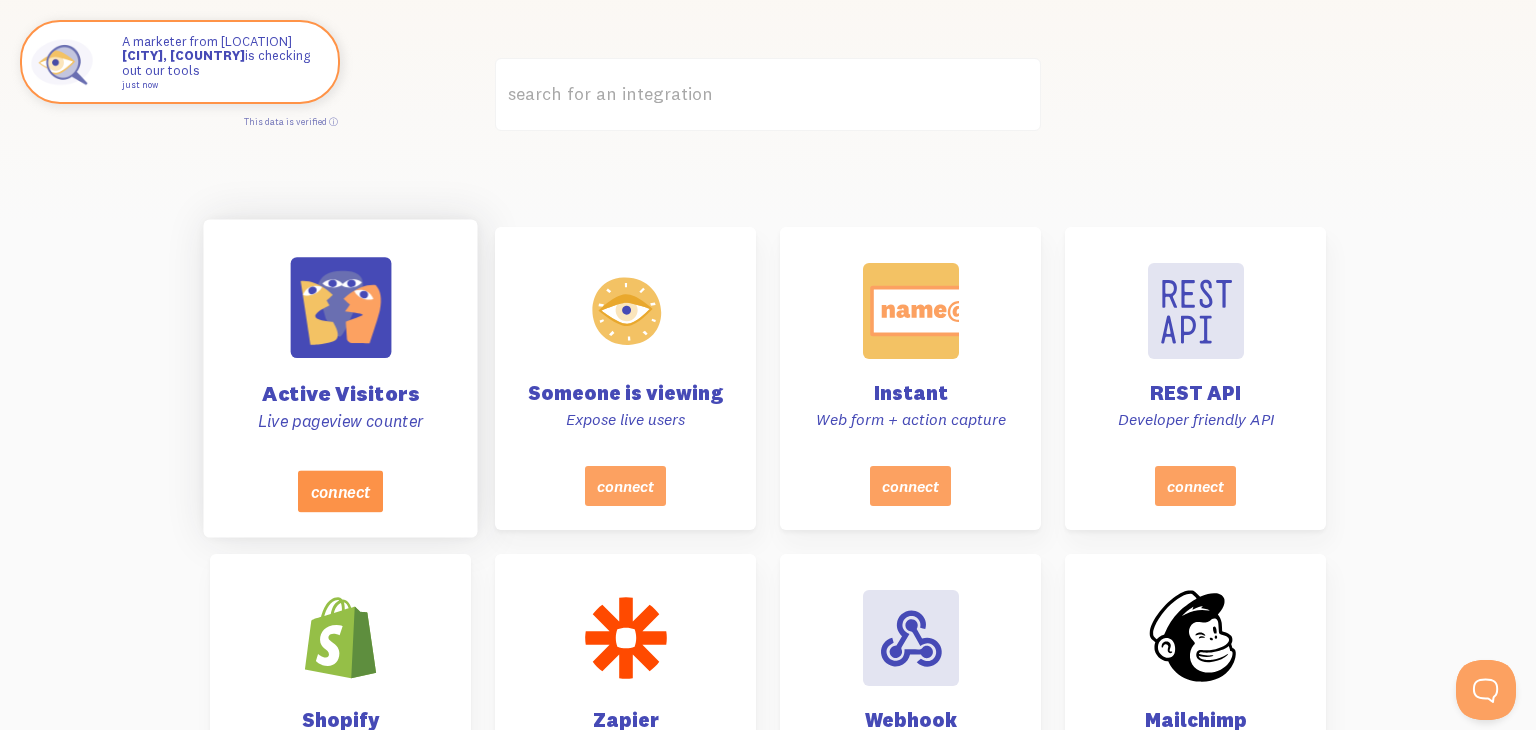 click on "connect" at bounding box center [340, 491] 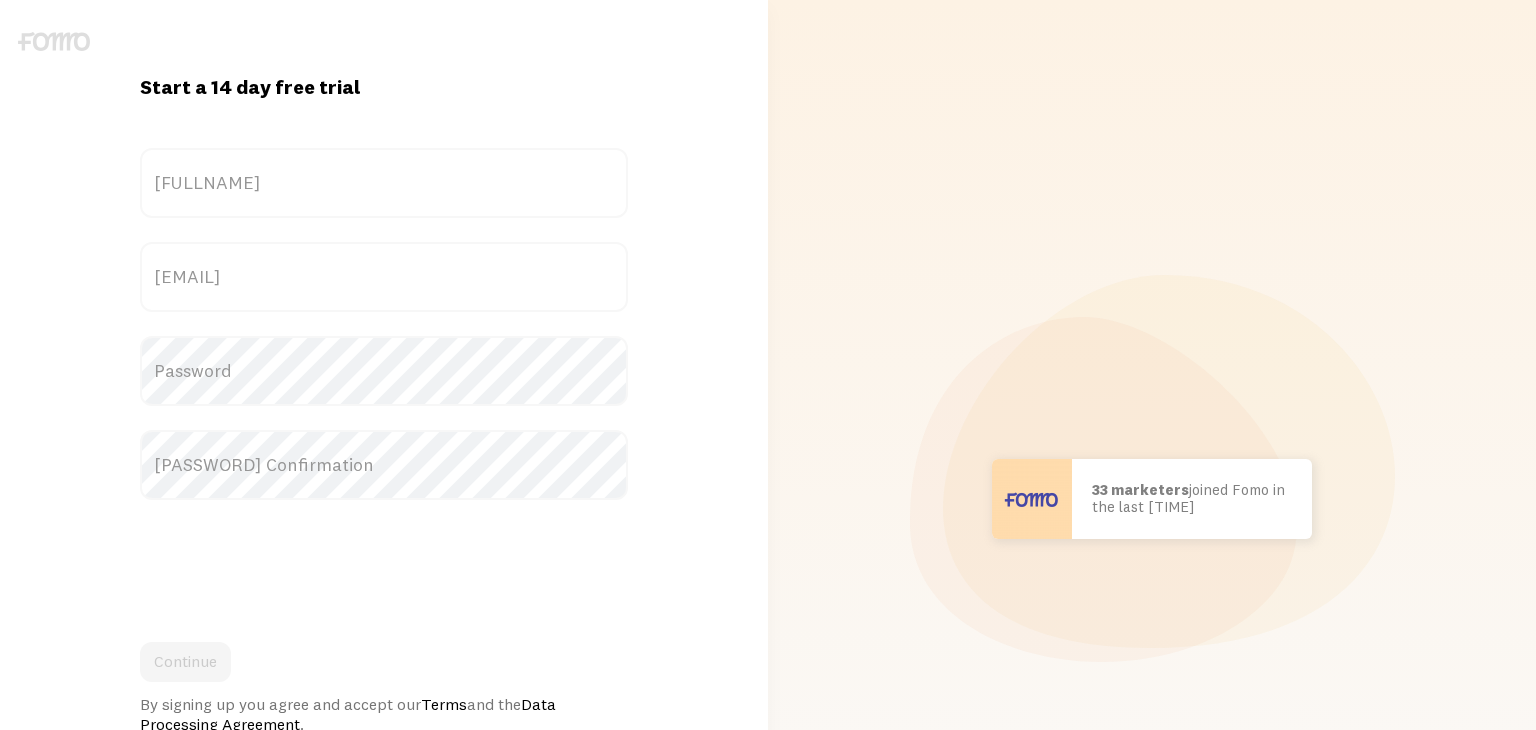 scroll, scrollTop: 0, scrollLeft: 0, axis: both 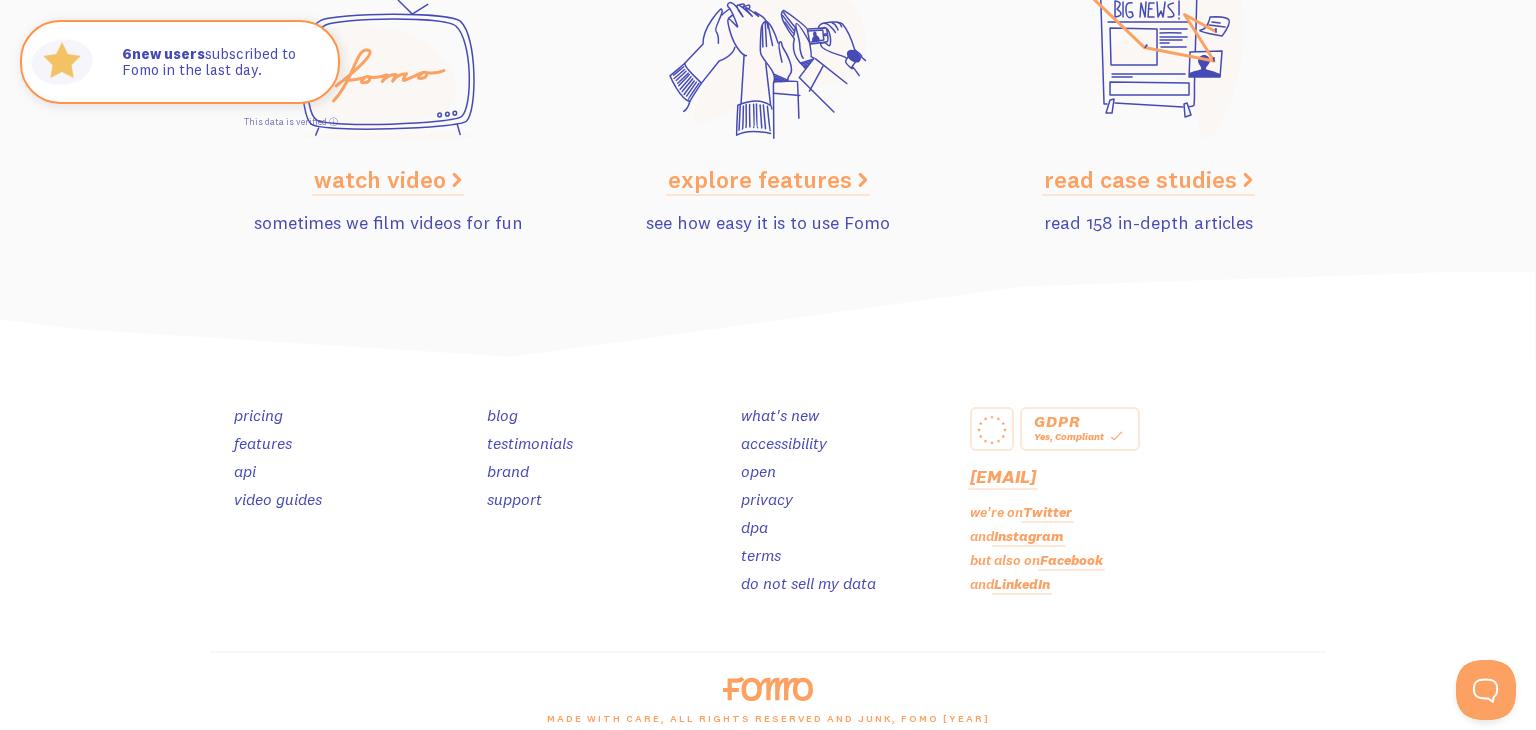 click on "do not sell my data" at bounding box center [808, 583] 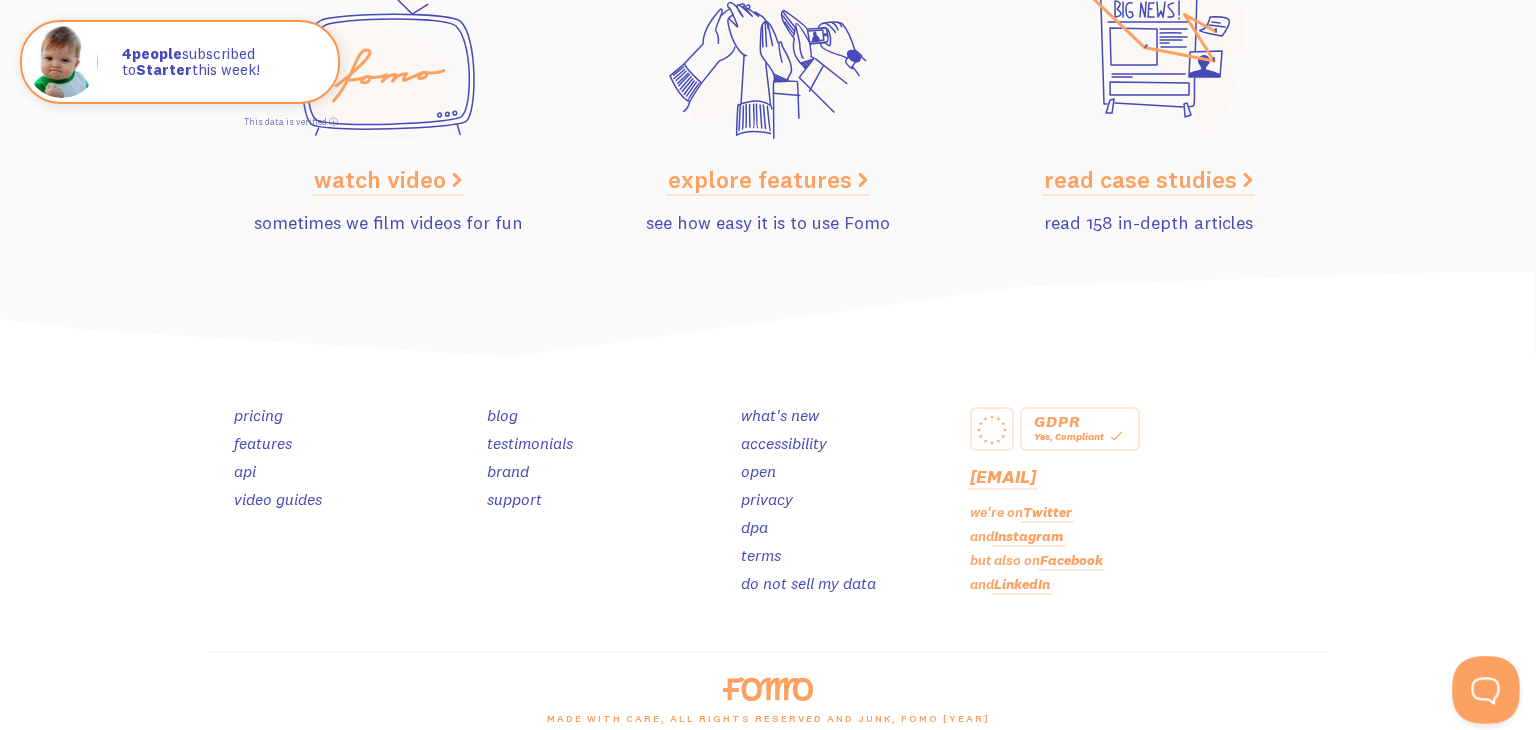 click at bounding box center [1482, 686] 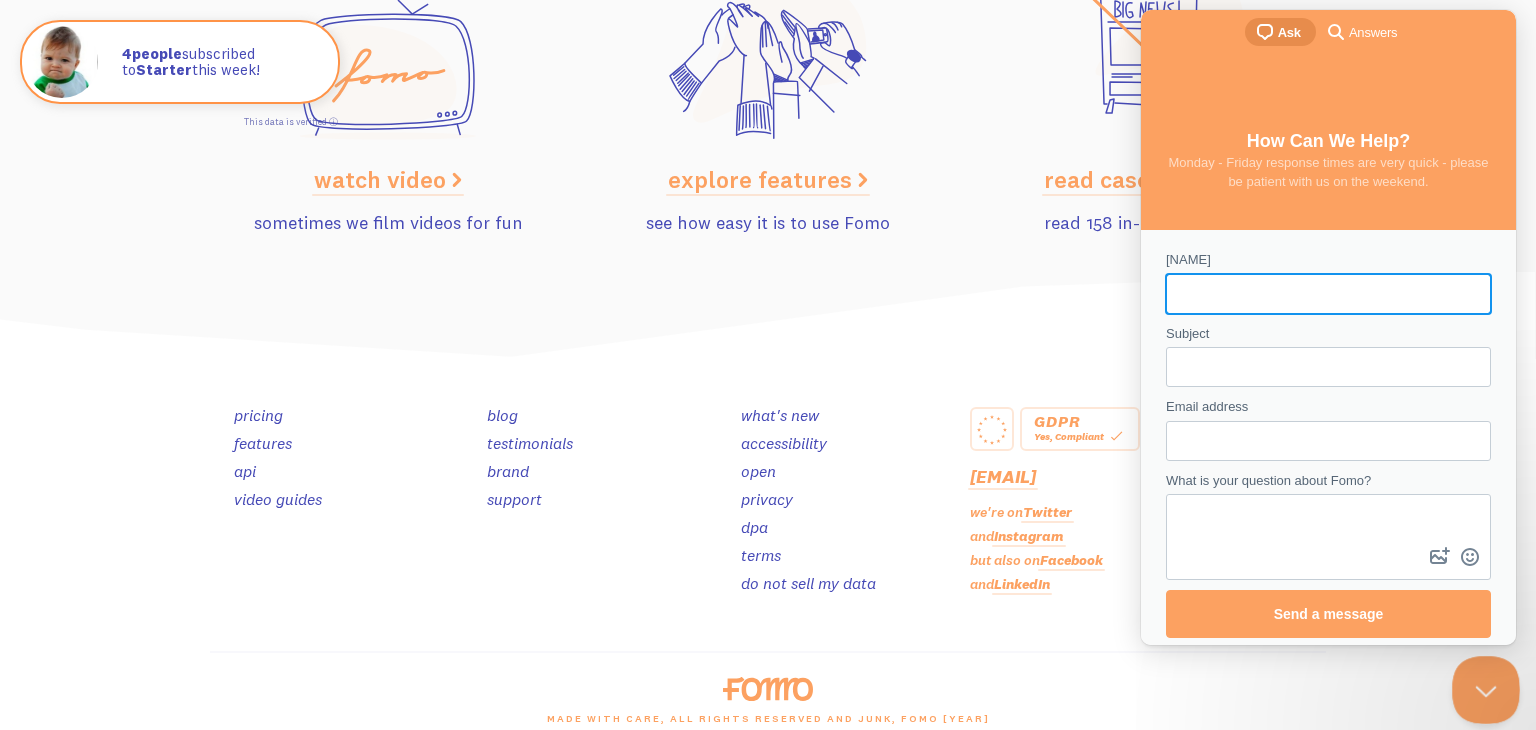 scroll, scrollTop: 0, scrollLeft: 0, axis: both 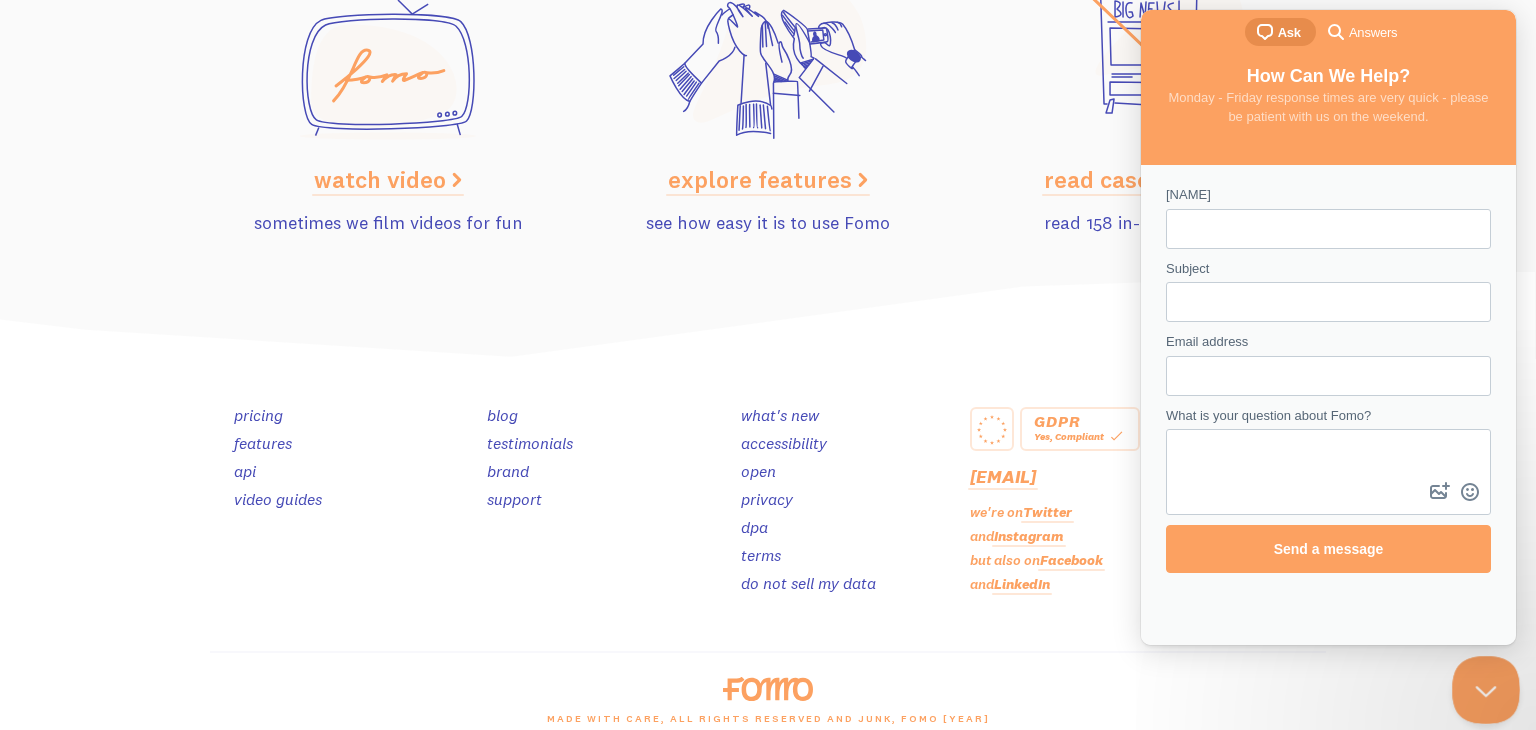 click at bounding box center [1482, 686] 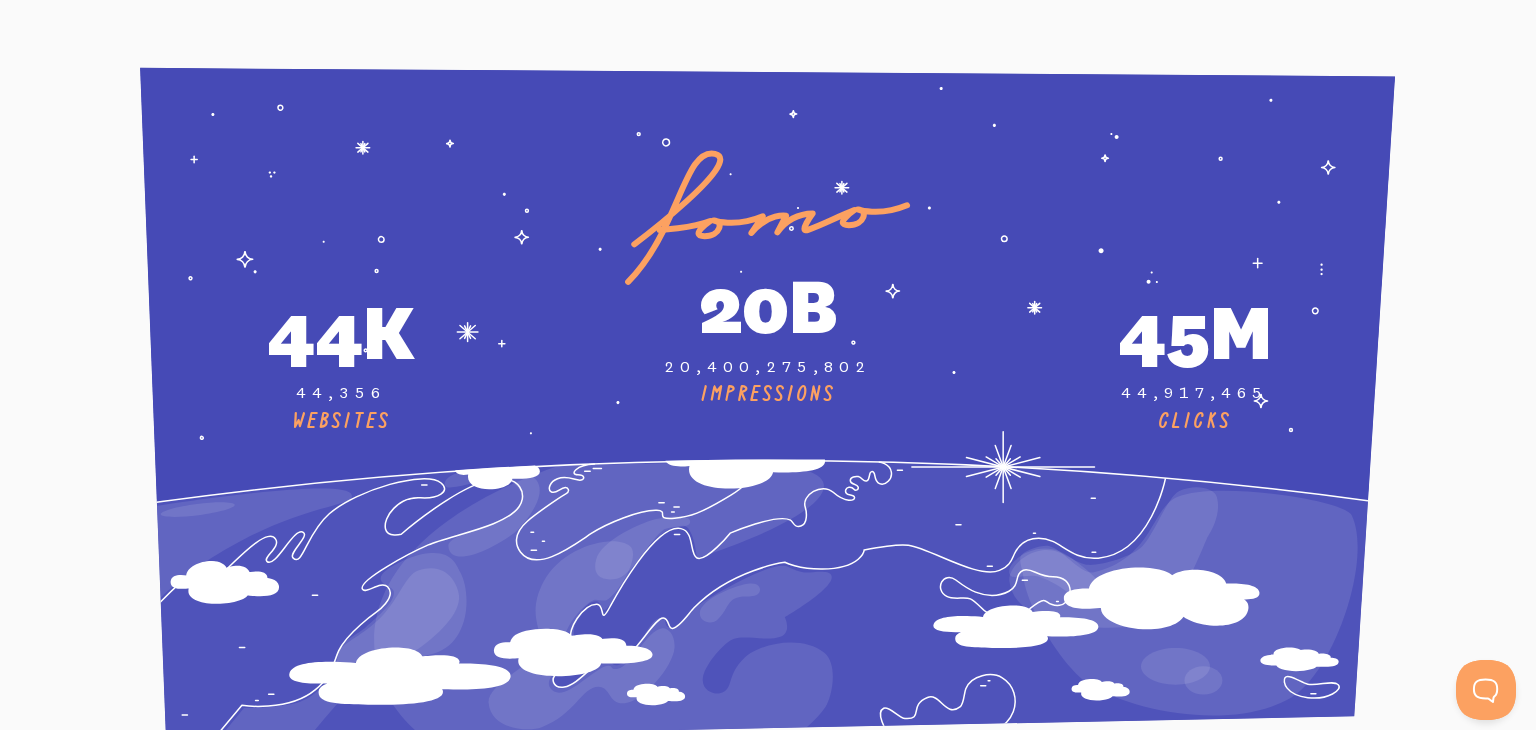 scroll, scrollTop: 7351, scrollLeft: 0, axis: vertical 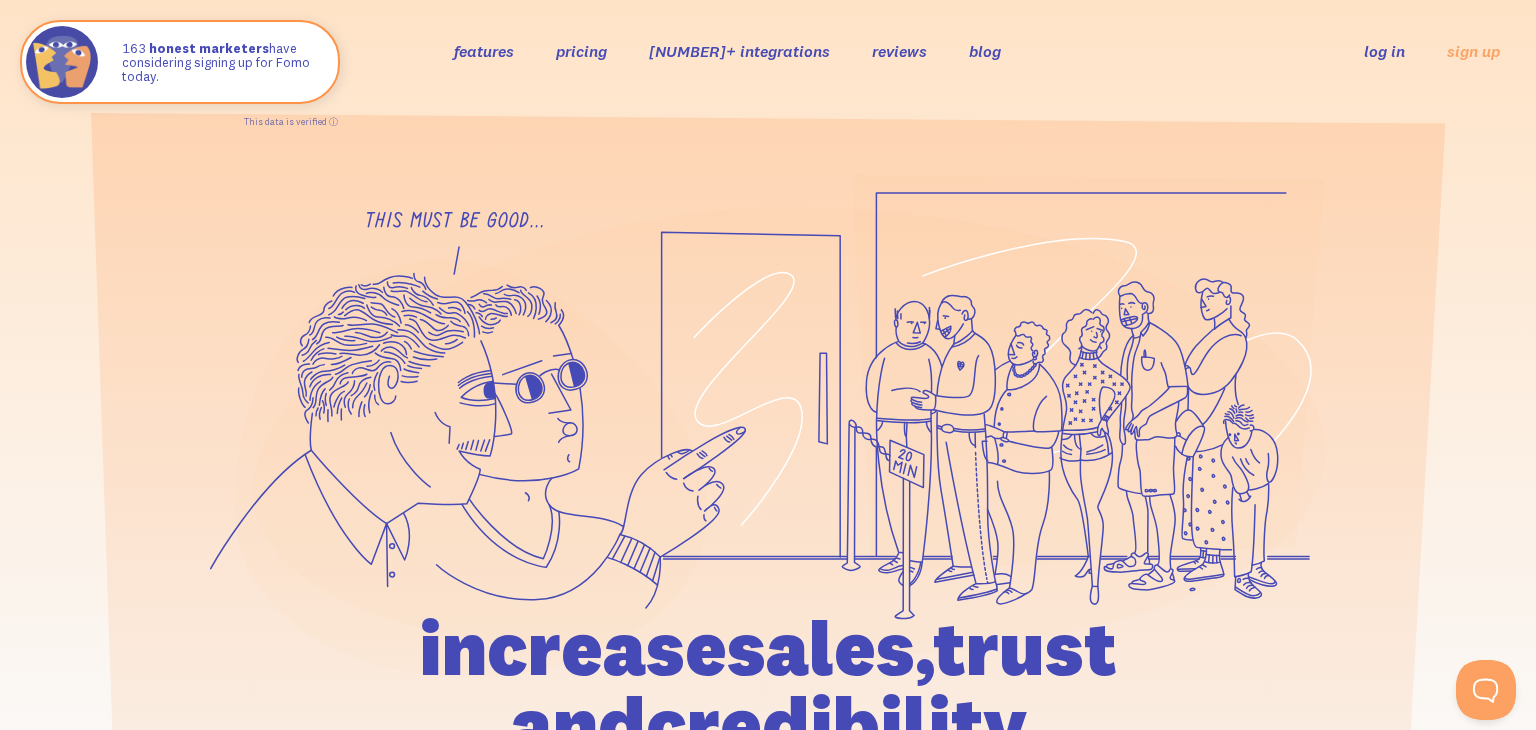 click on "features" at bounding box center (484, 51) 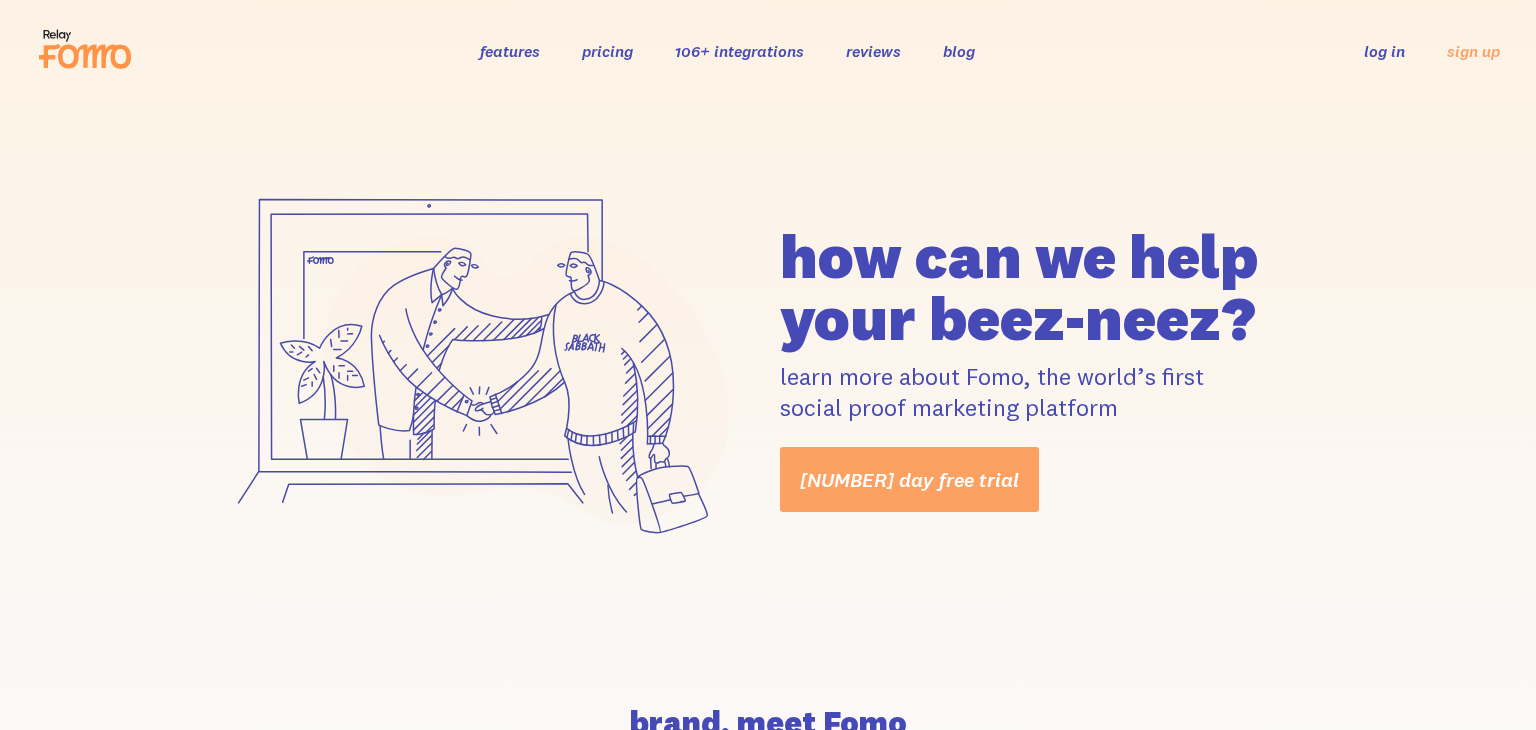 scroll, scrollTop: 0, scrollLeft: 0, axis: both 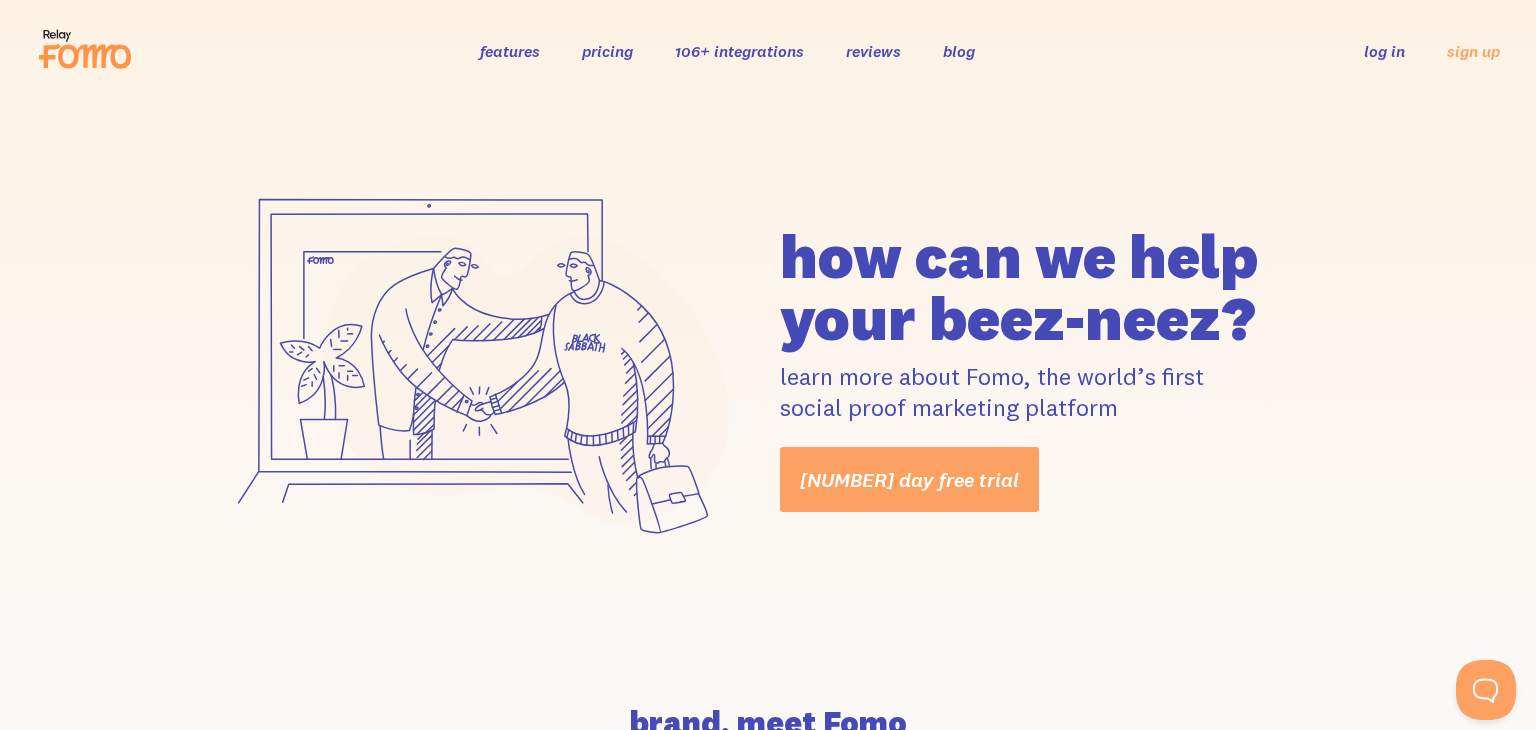click on "pricing" at bounding box center [607, 51] 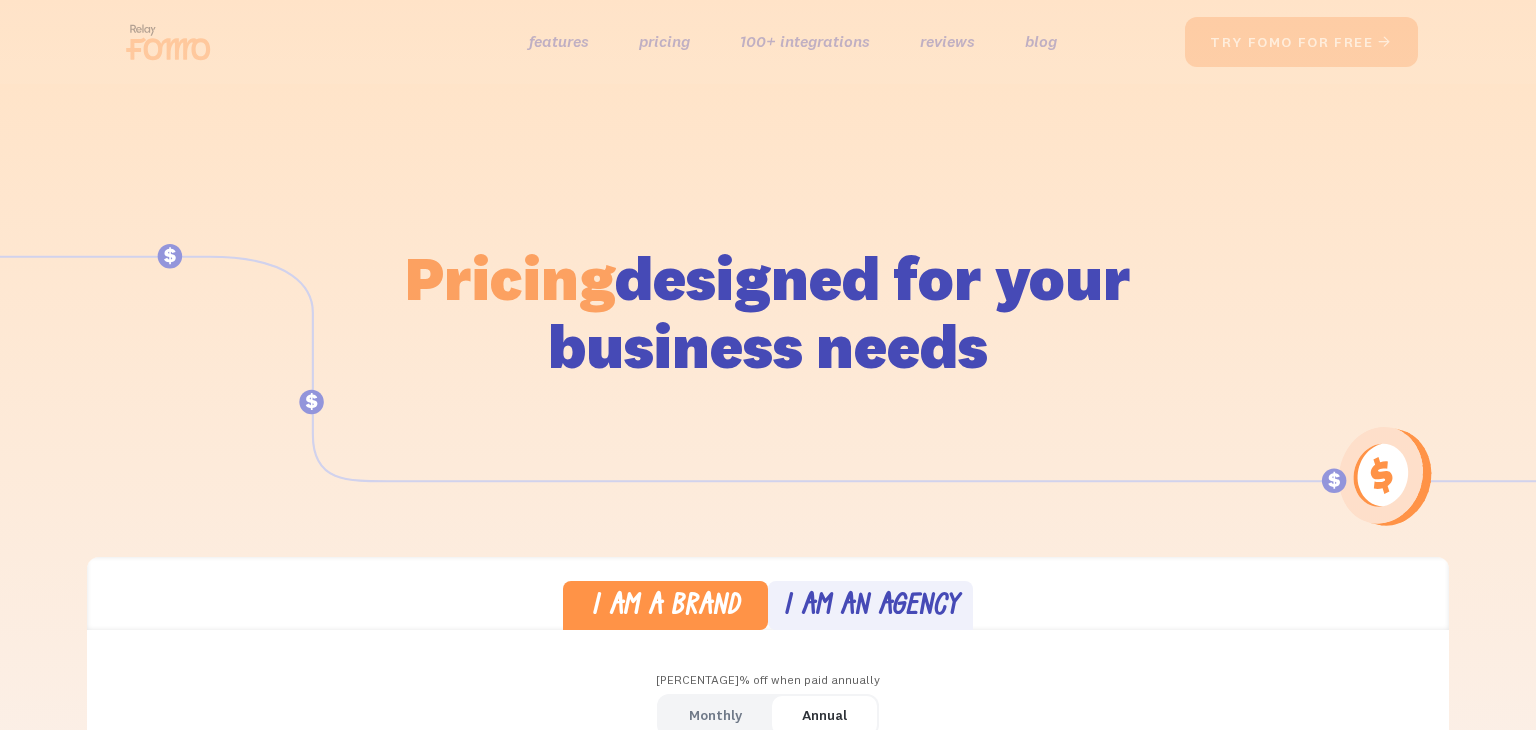 scroll, scrollTop: 0, scrollLeft: 0, axis: both 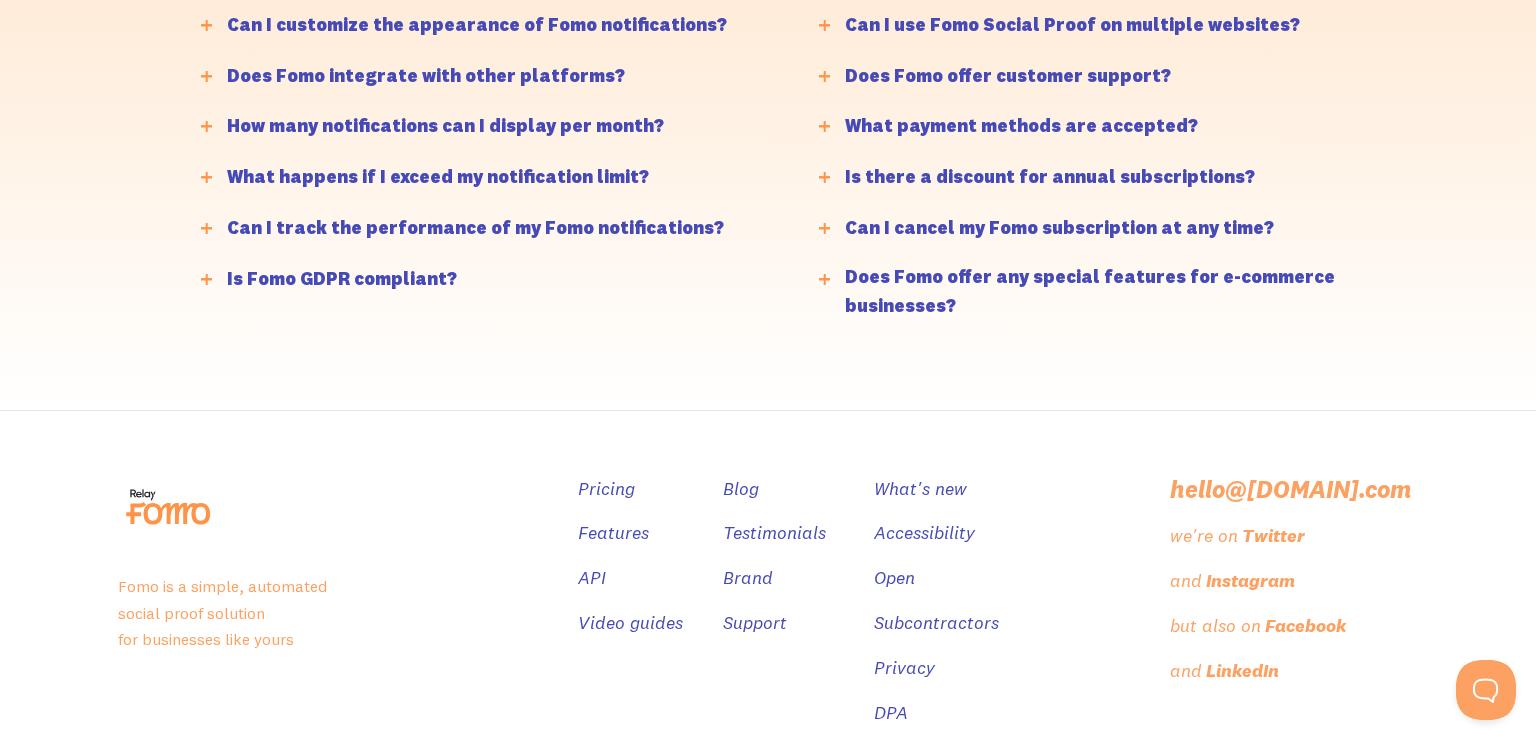 click on "Is Fomo GDPR compliant?" at bounding box center [342, 279] 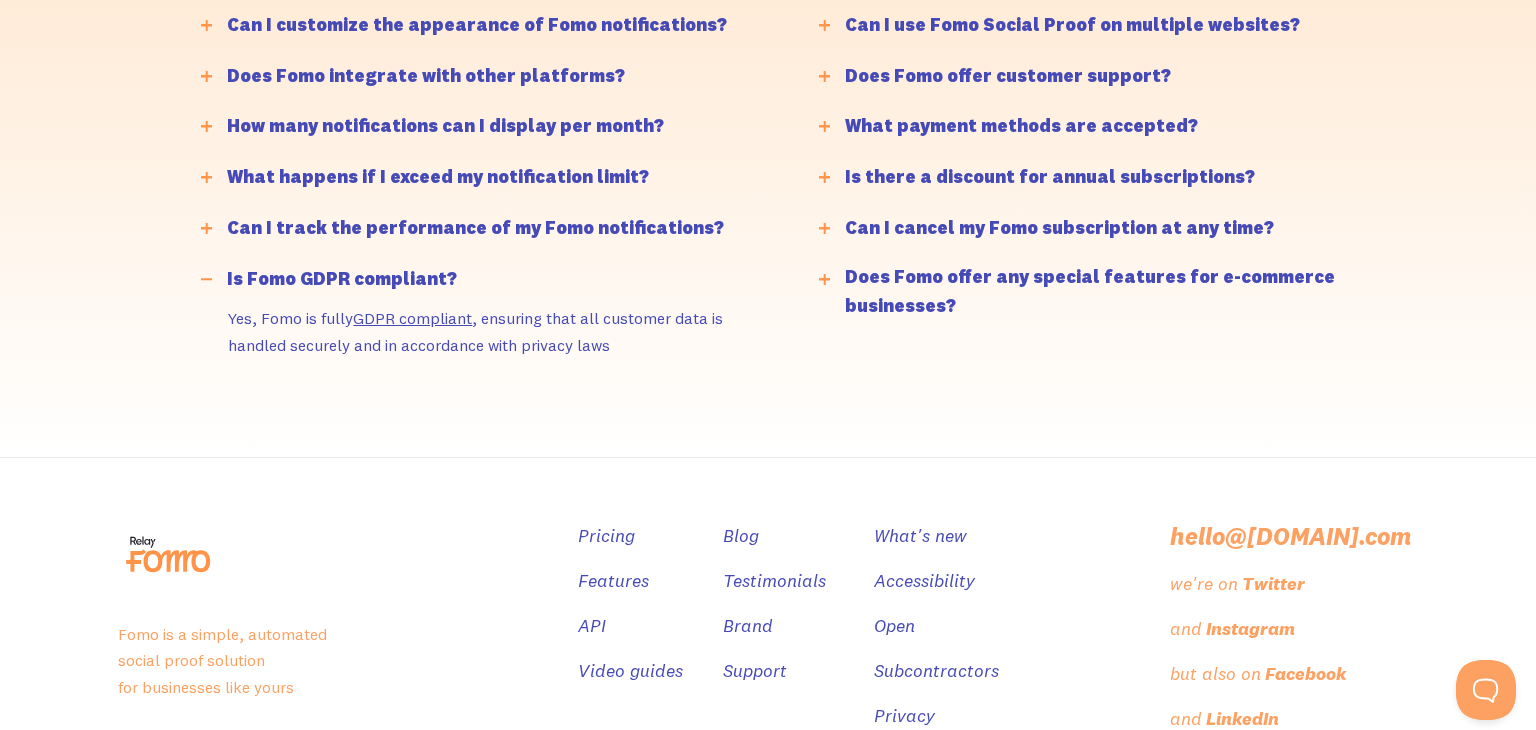 click on "GDPR compliant" at bounding box center [412, 318] 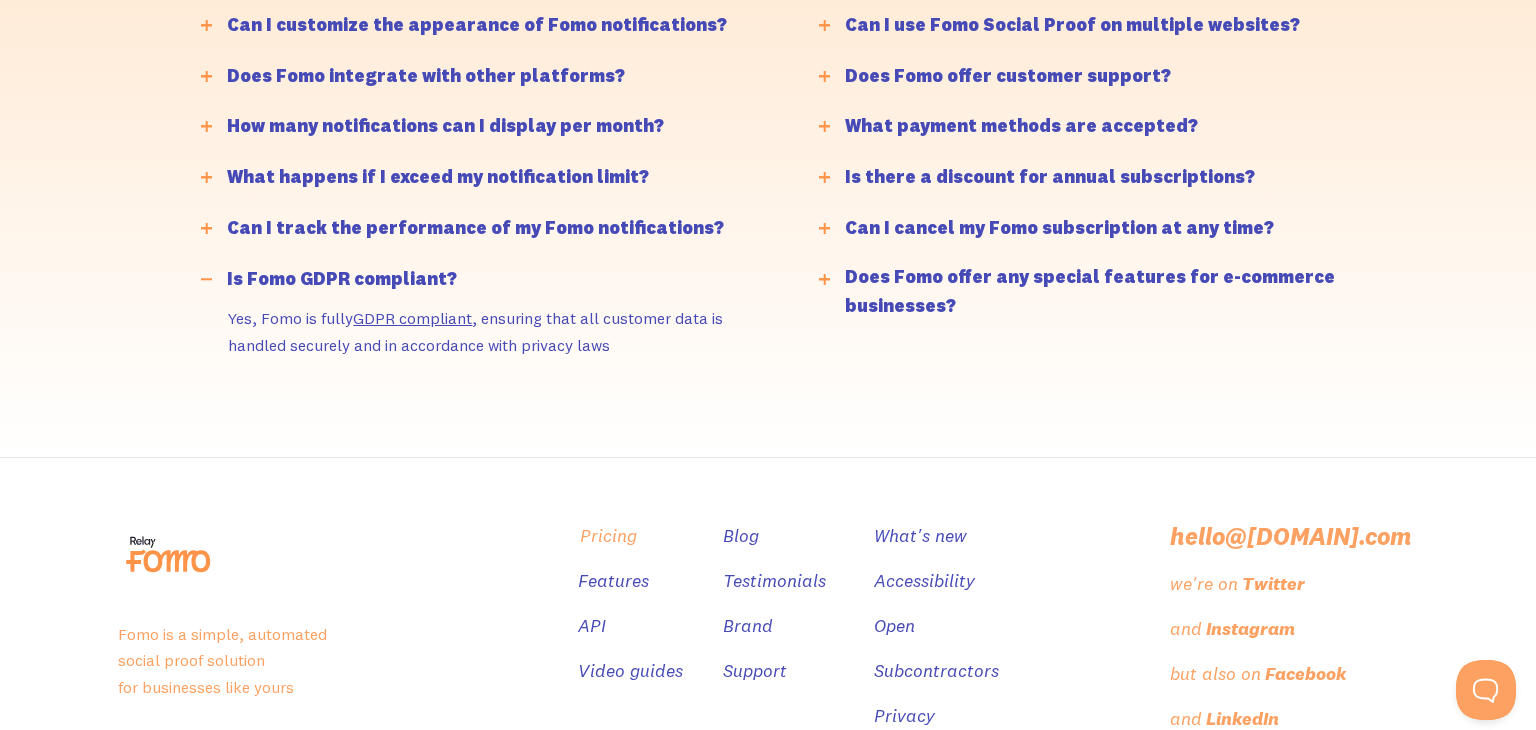 click on "Pricing" at bounding box center [608, 536] 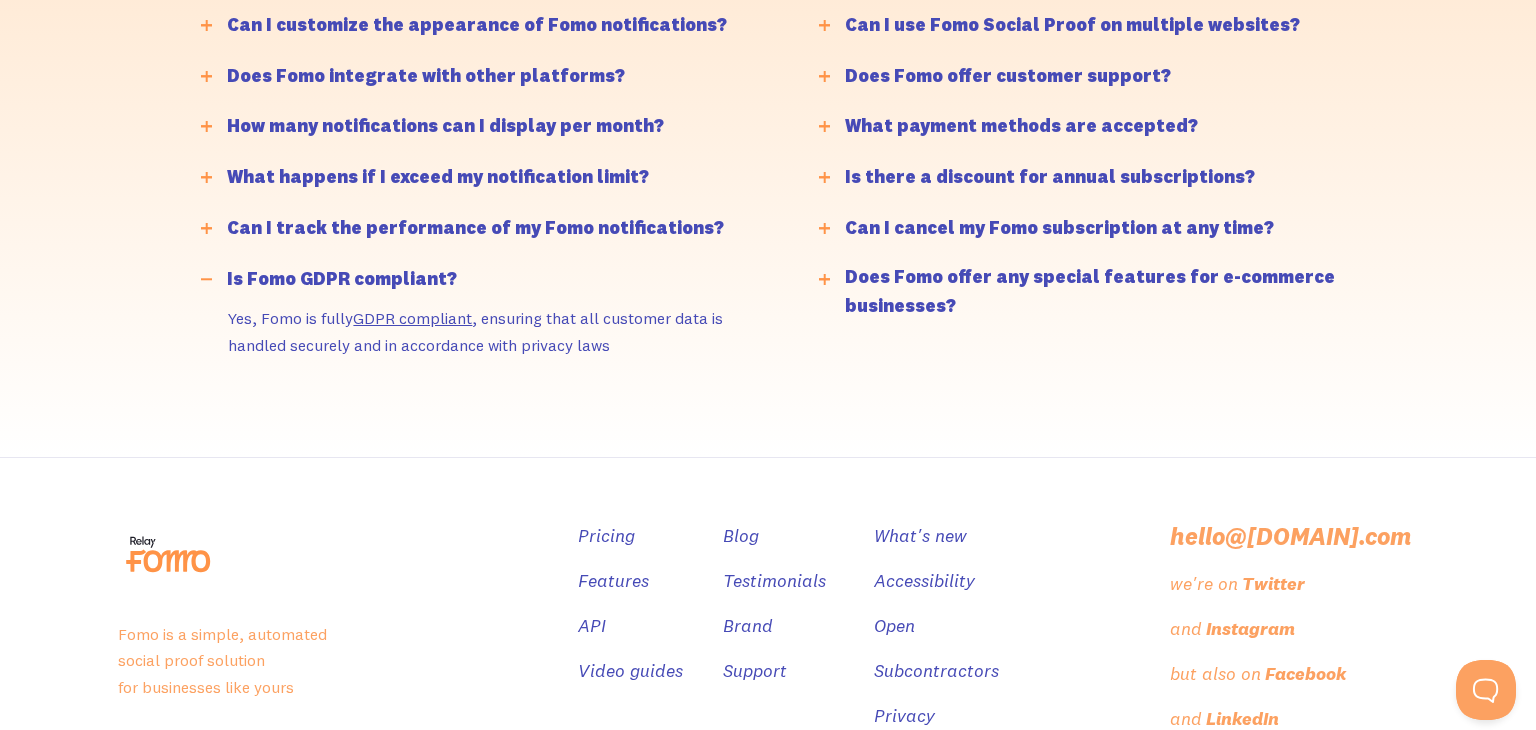 click on "What payment methods are accepted?" at bounding box center (1021, 126) 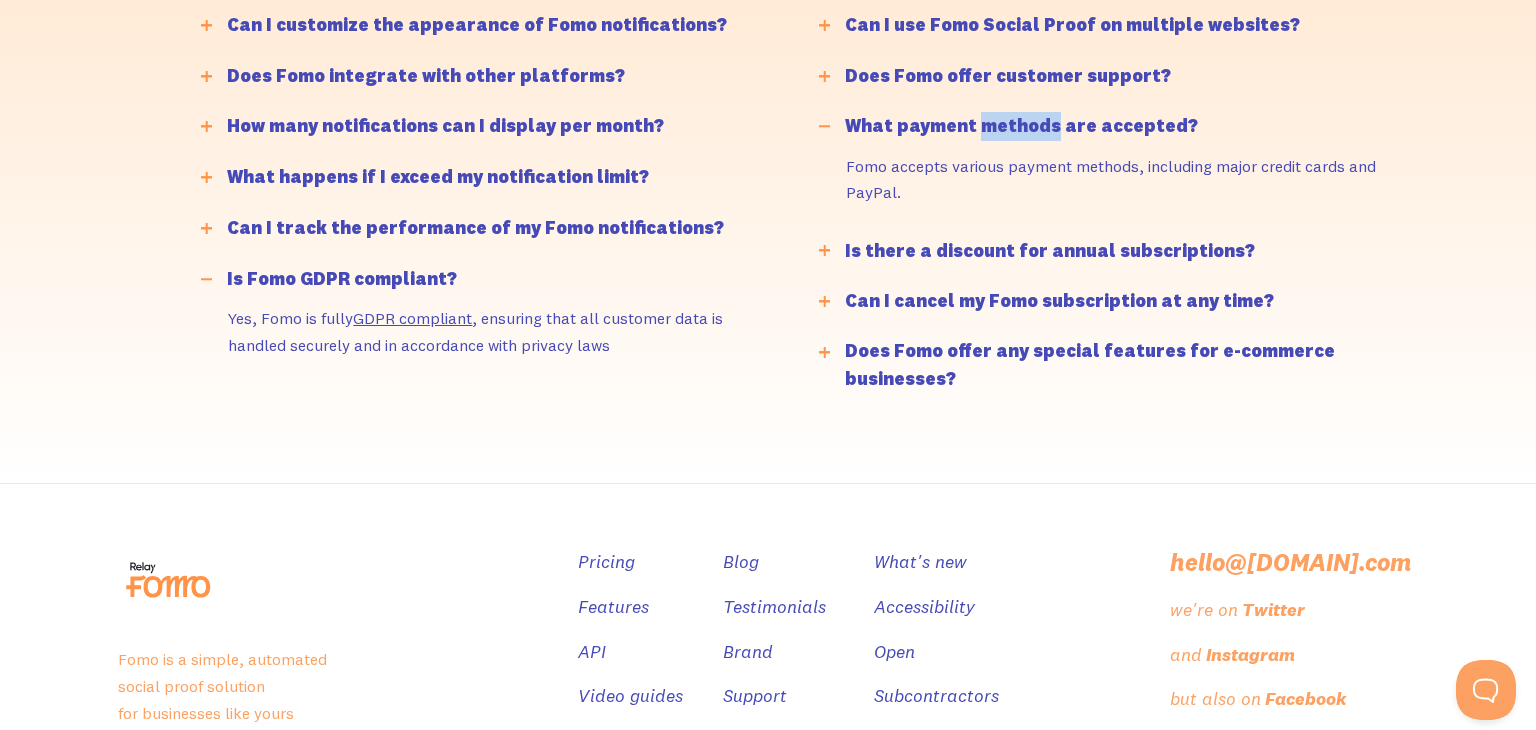 click on "What payment methods are accepted?" at bounding box center [1021, 126] 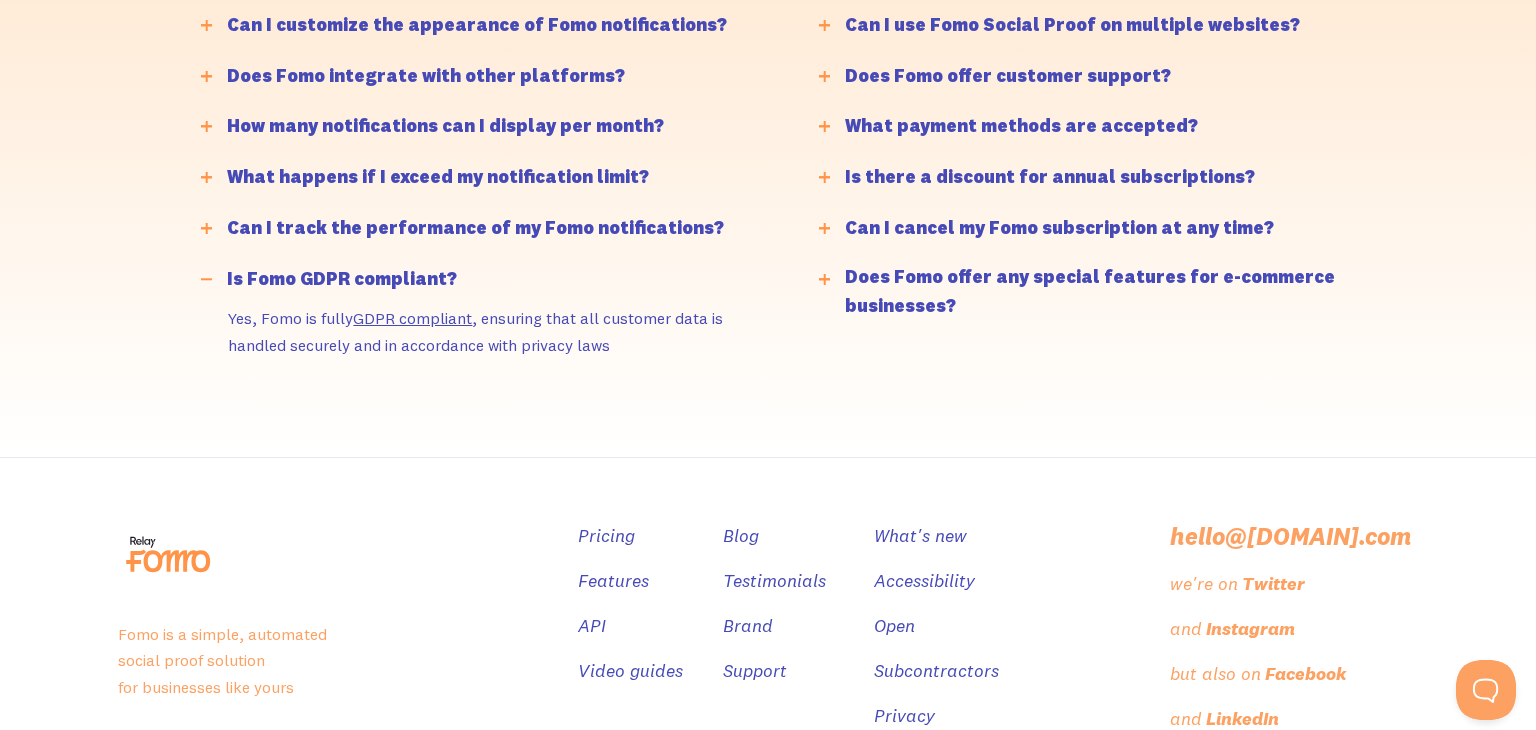 click on "Does Fomo offer customer support?" at bounding box center (1008, 76) 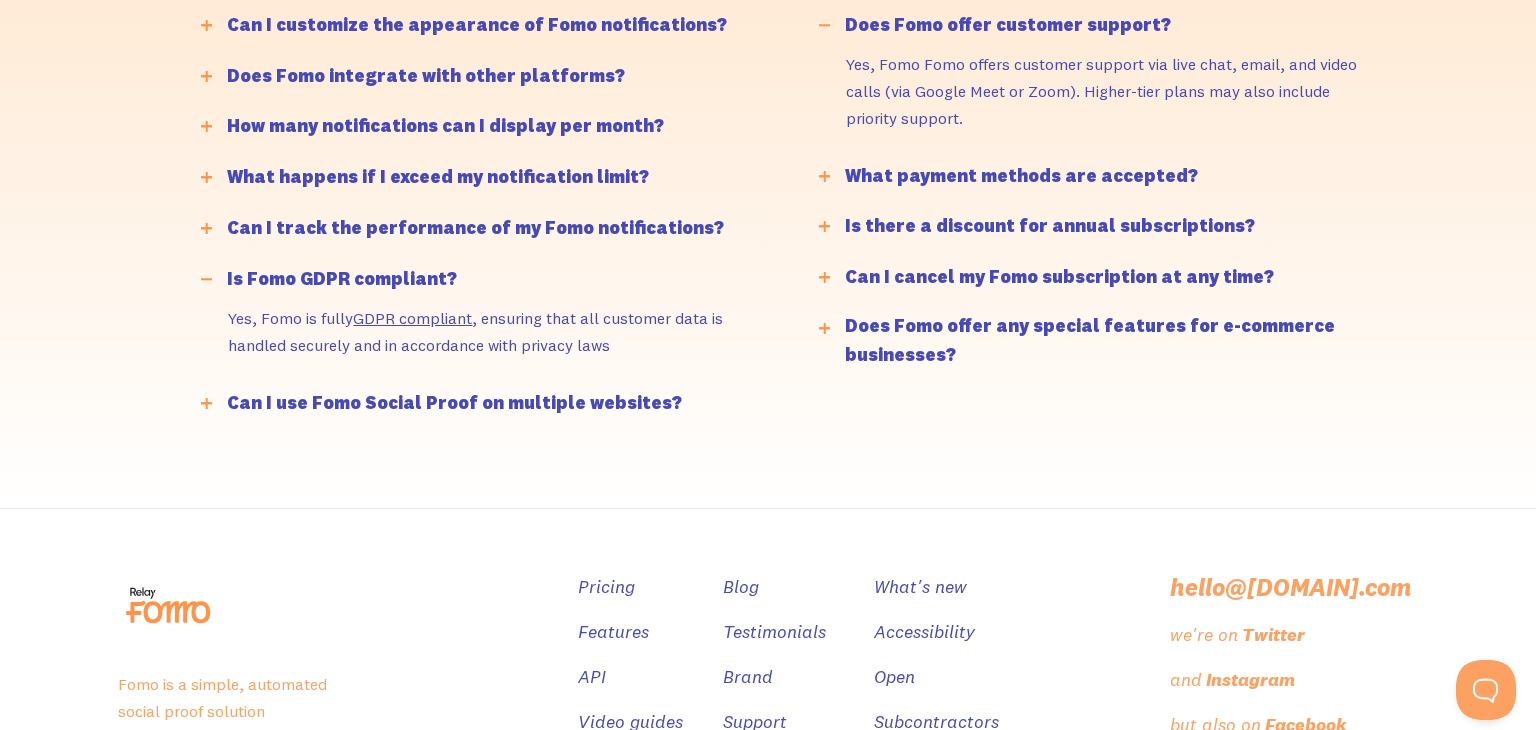click on "Does Fomo offer customer support?" at bounding box center [1113, 30] 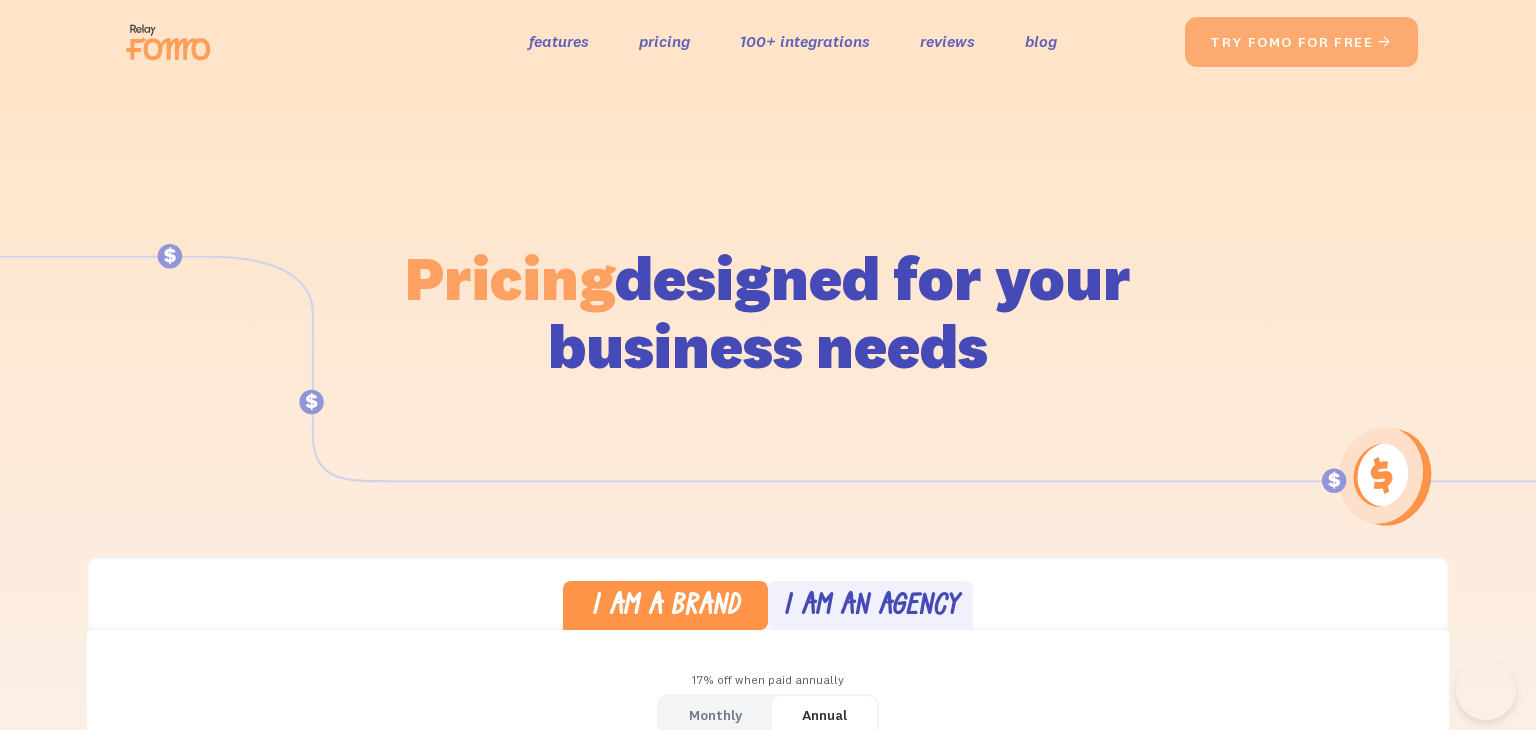 scroll, scrollTop: 0, scrollLeft: 0, axis: both 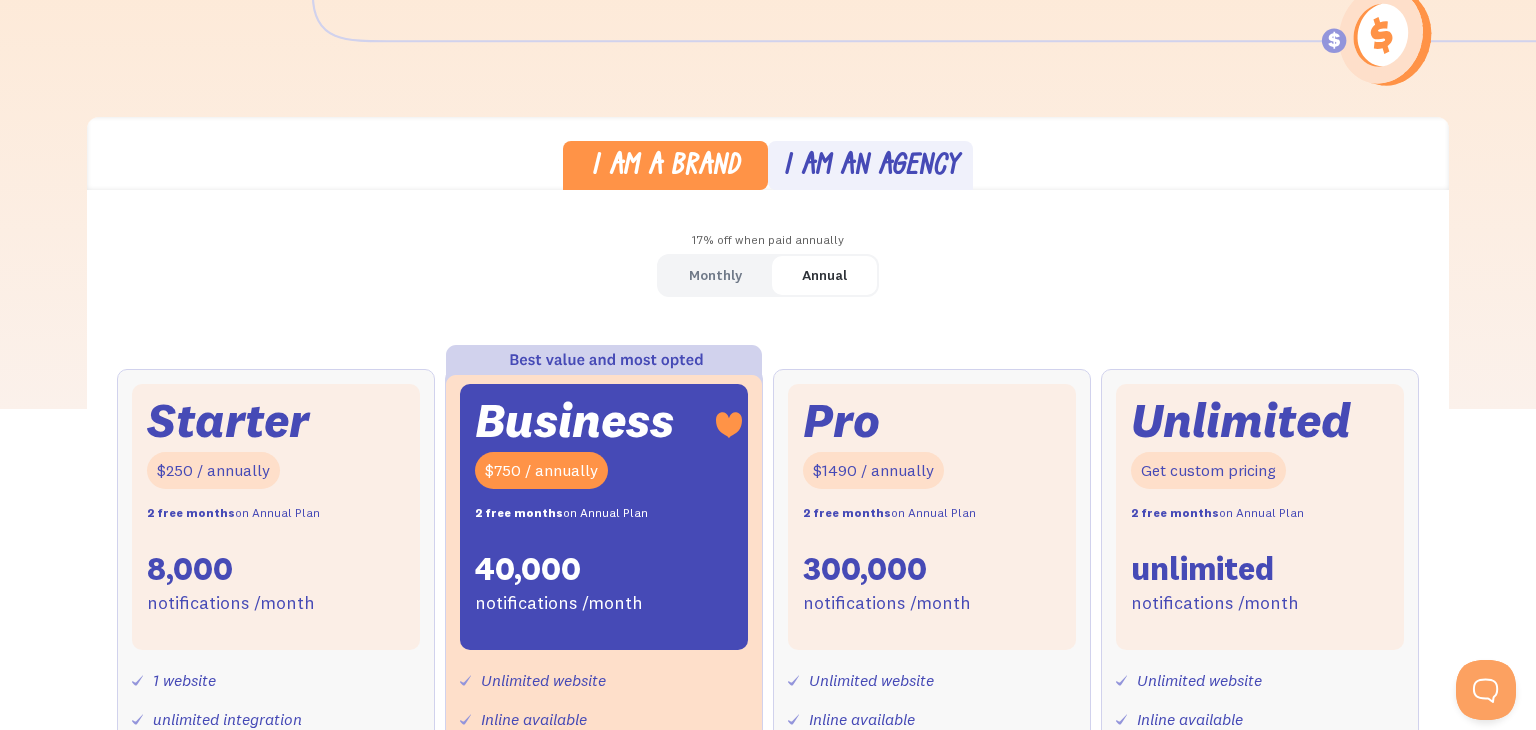click on "Monthly" at bounding box center (715, 275) 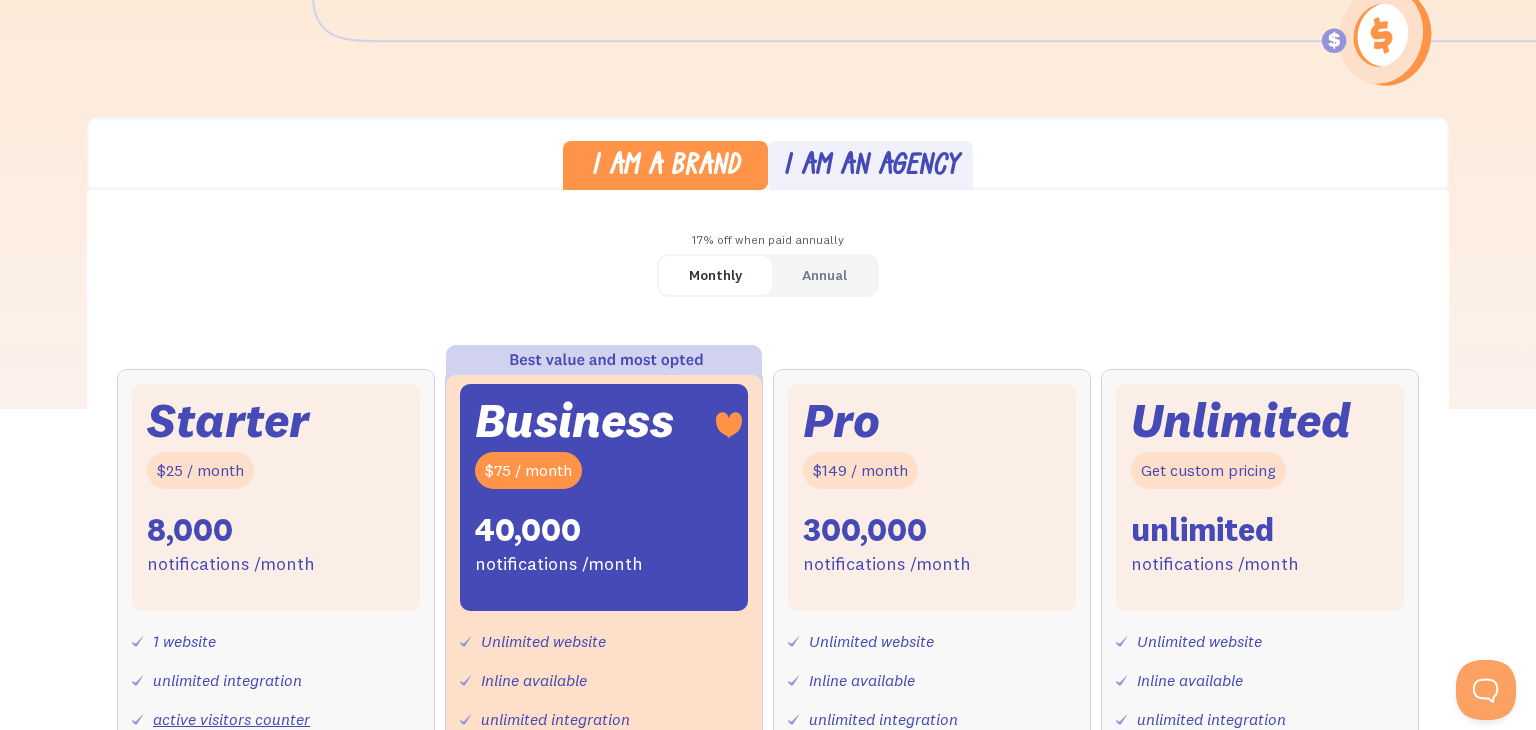 click on "Monthly Annual Starter $25 / month 8,000 notifications /month 1 website unlimited integration active visitors counter 30+ customizable settings roundup notifications custom page rules API access Inline not available Start 14 - day trial Business $75 / month 40,000 notifications /month Unlimited website Inline available unlimited integration active visitors counter 30+ customizable settings roundup notifications custom page rules API access Large notifications limit Start 14 - day trial Pro $149 / month 300,000 notifications /month Unlimited website Inline available unlimited integration active visitors counter 30+ customizable settings roundup notifications custom page rules API access Large notifications limit Start 14 - day trial Unlimited Get custom pricing unlimited notifications /month Unlimited website Inline available unlimited integration active visitors counter 30+ customizable settings roundup notifications custom page rules API access Large notifications limit Start 14 - day trial $29 / month 8,000" at bounding box center (768, 694) 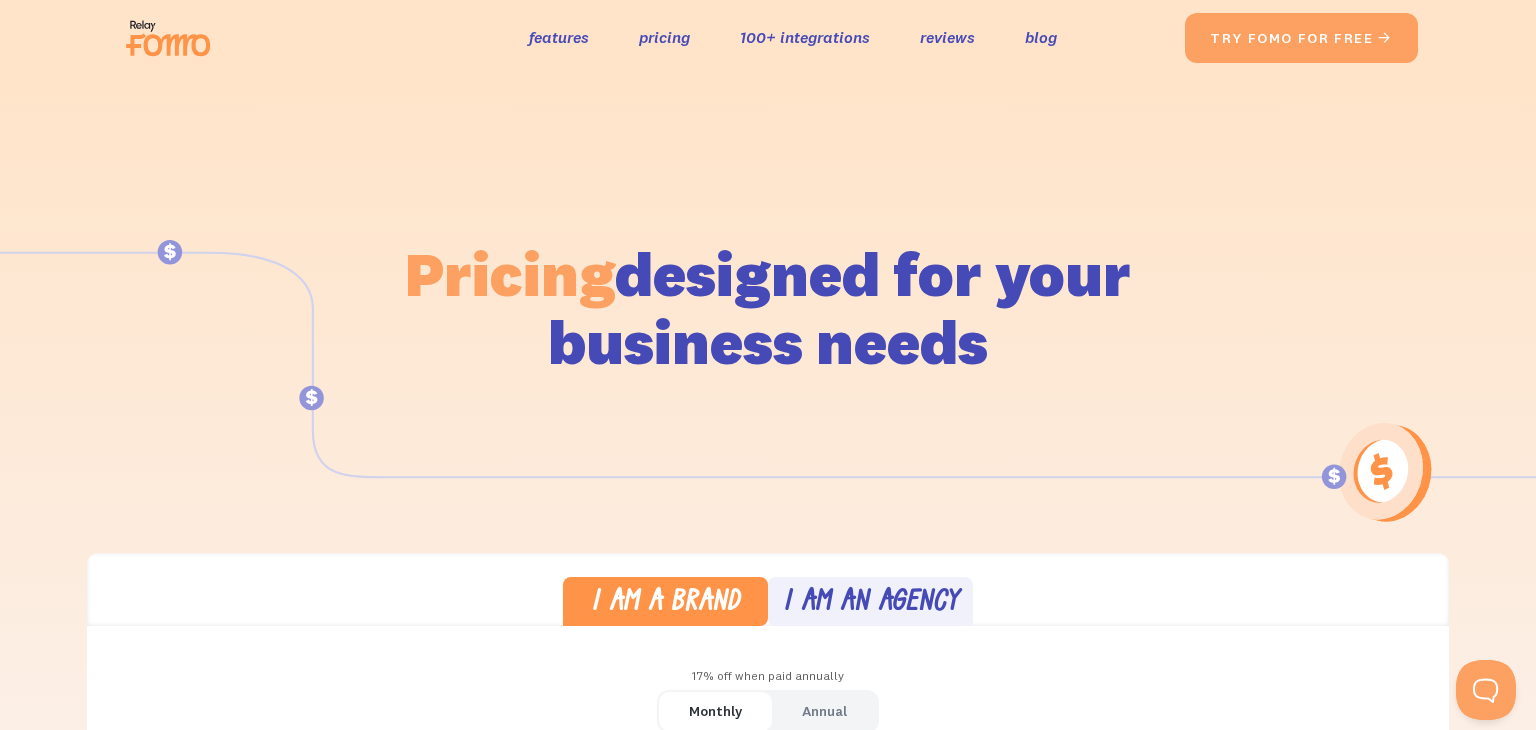 scroll, scrollTop: 0, scrollLeft: 0, axis: both 